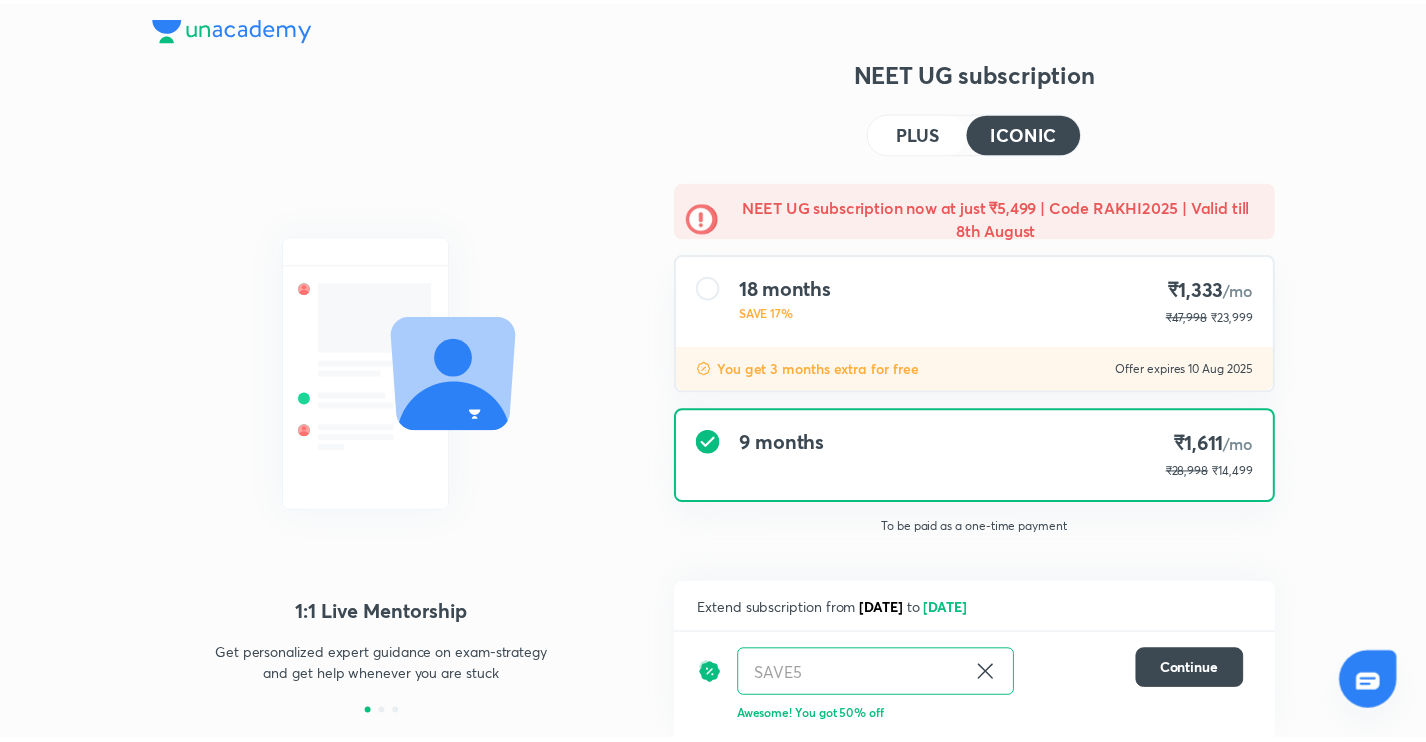 scroll, scrollTop: 0, scrollLeft: 0, axis: both 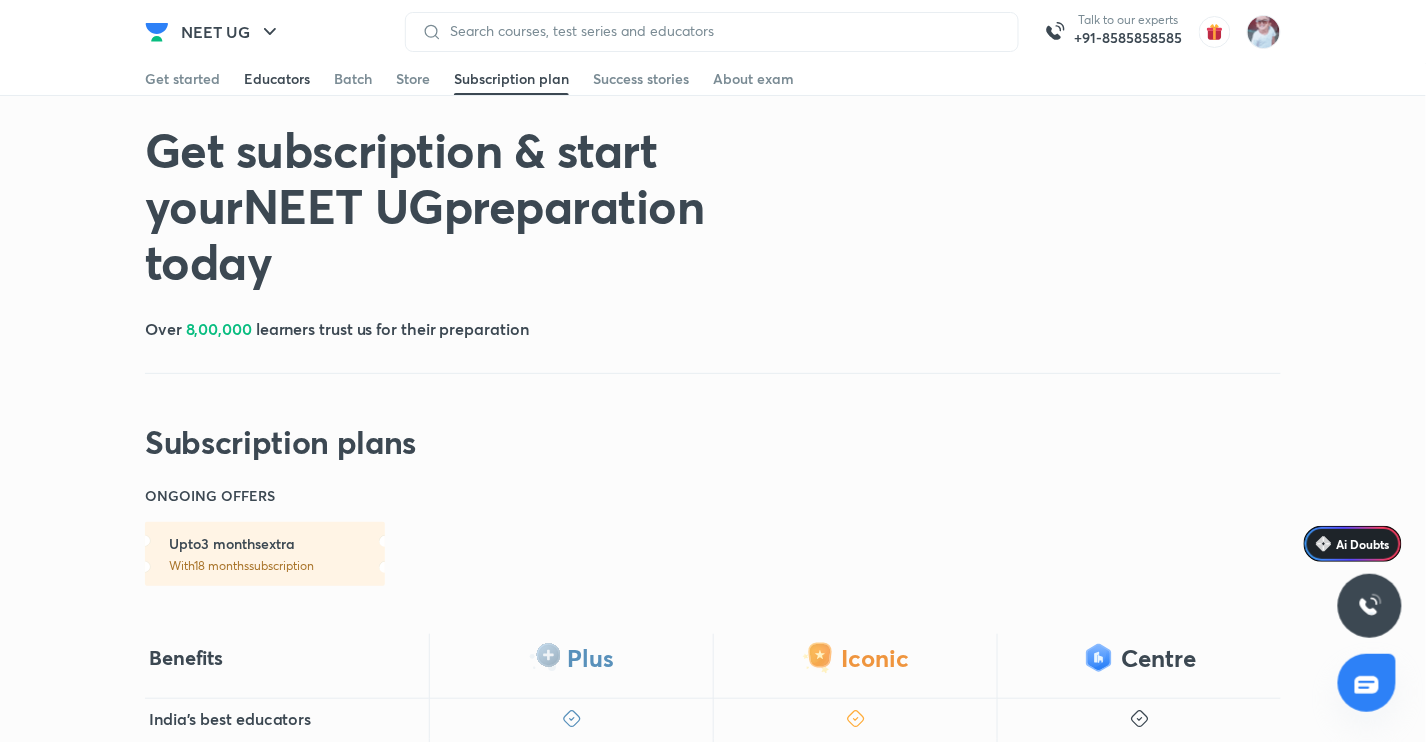 click on "Educators" at bounding box center [277, 79] 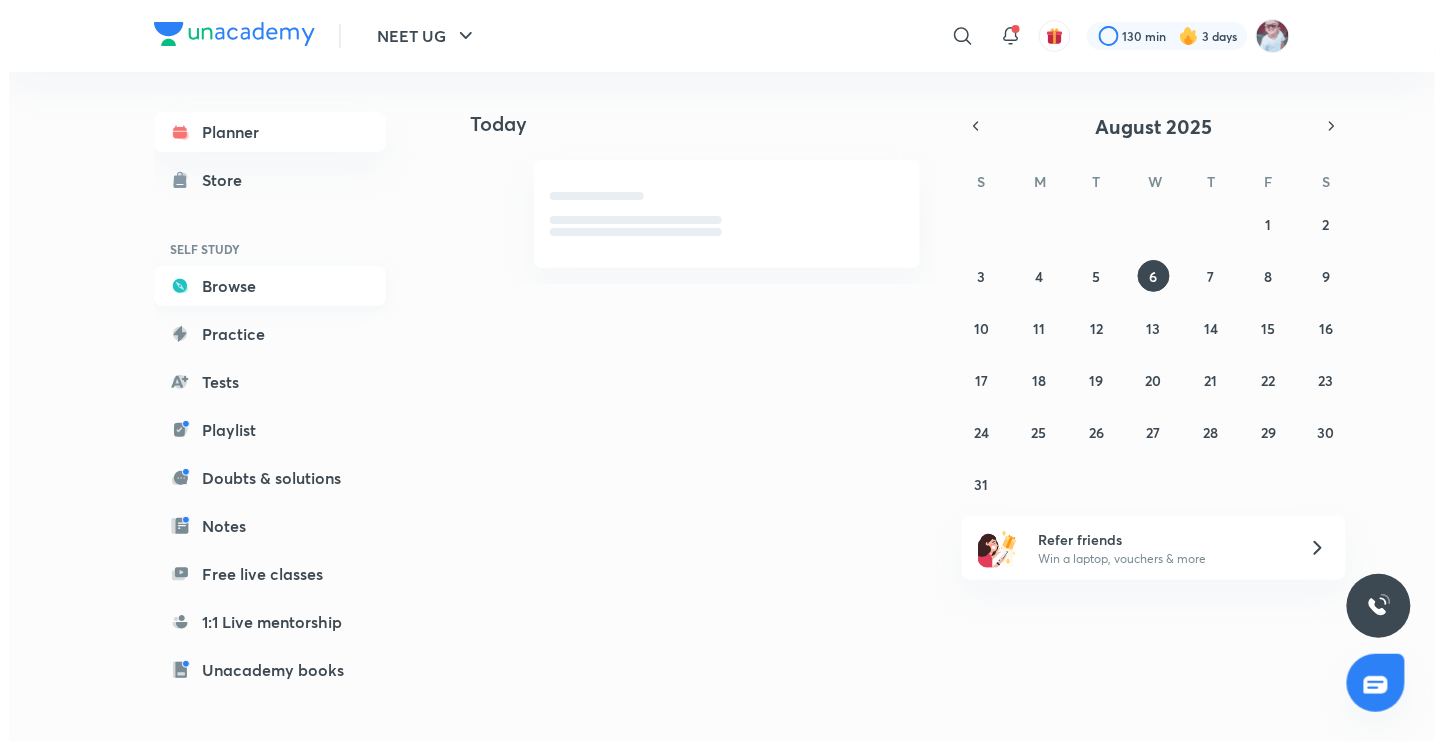 scroll, scrollTop: 0, scrollLeft: 0, axis: both 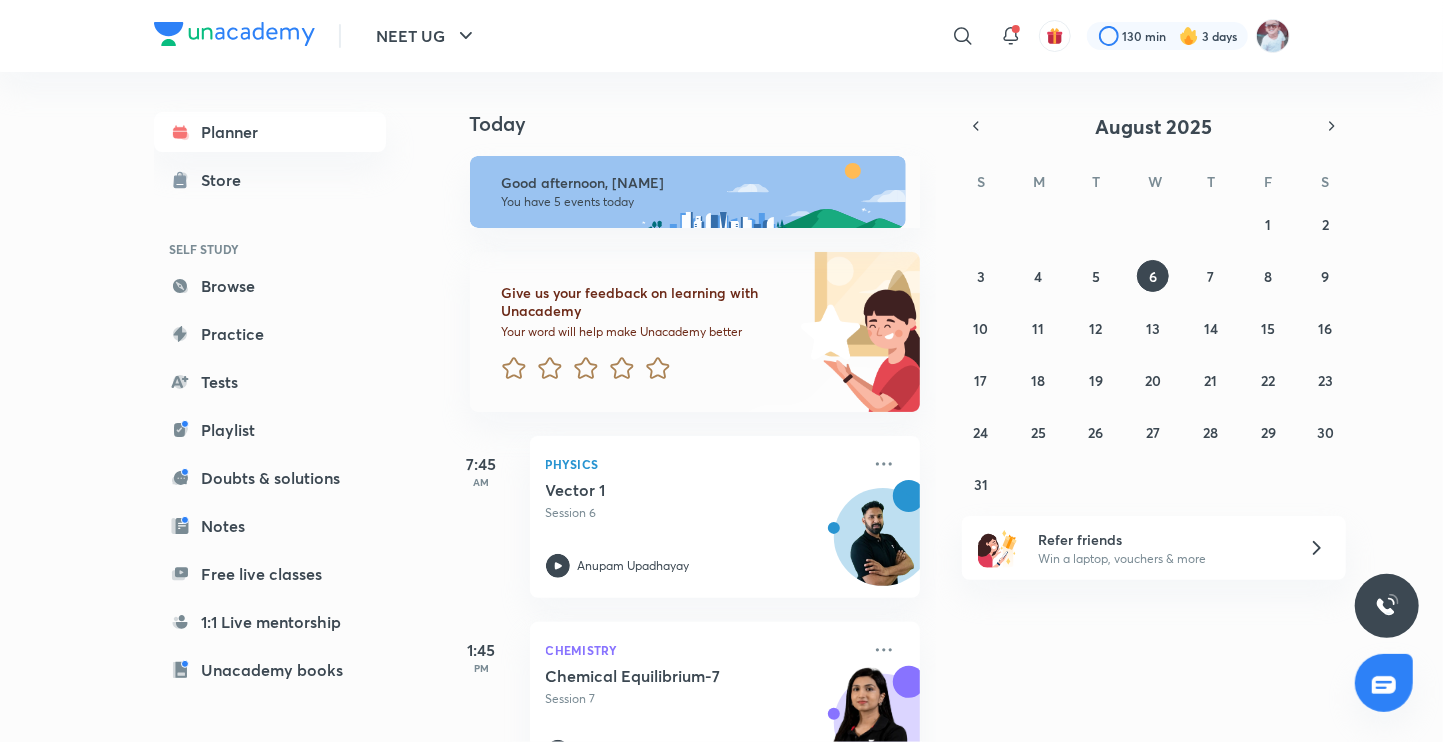 click on "Today" at bounding box center (705, 124) 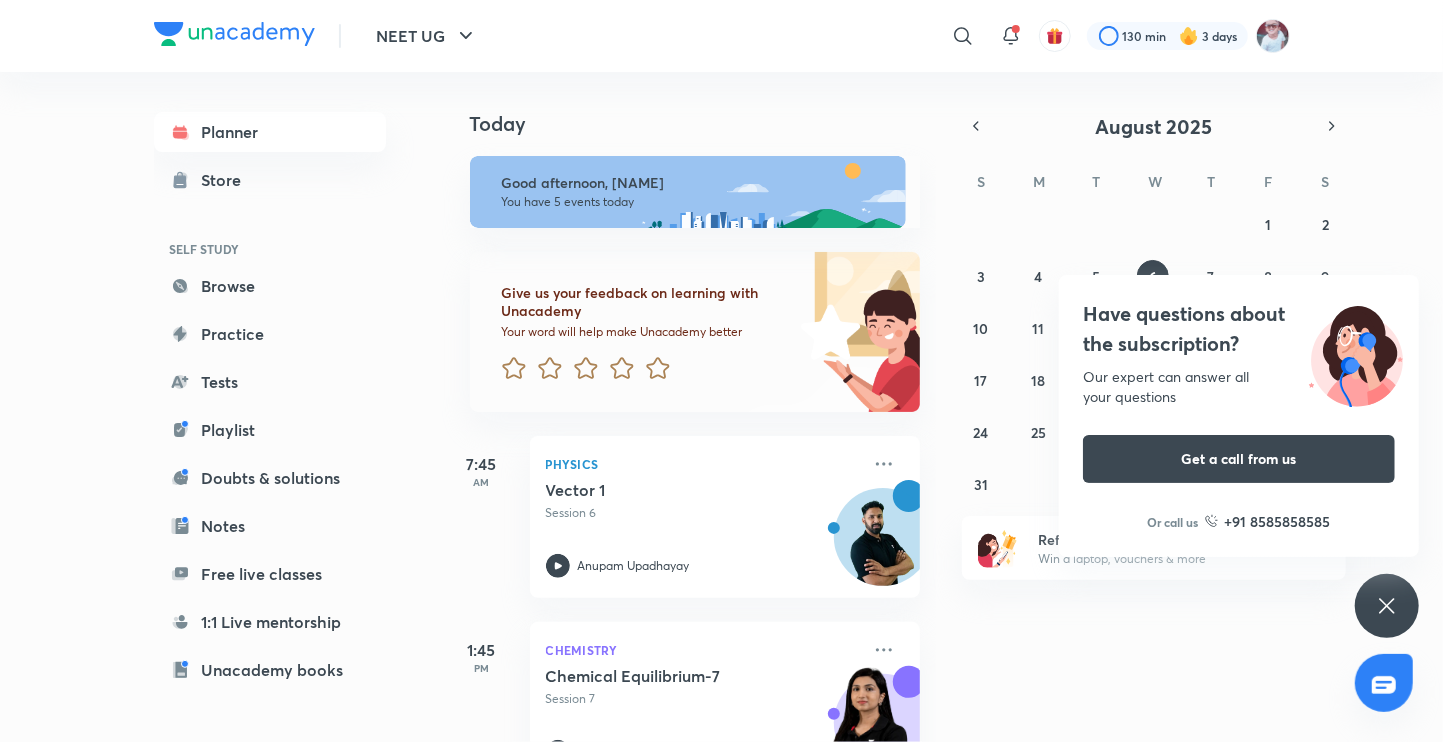 click on "Today" at bounding box center [691, 104] 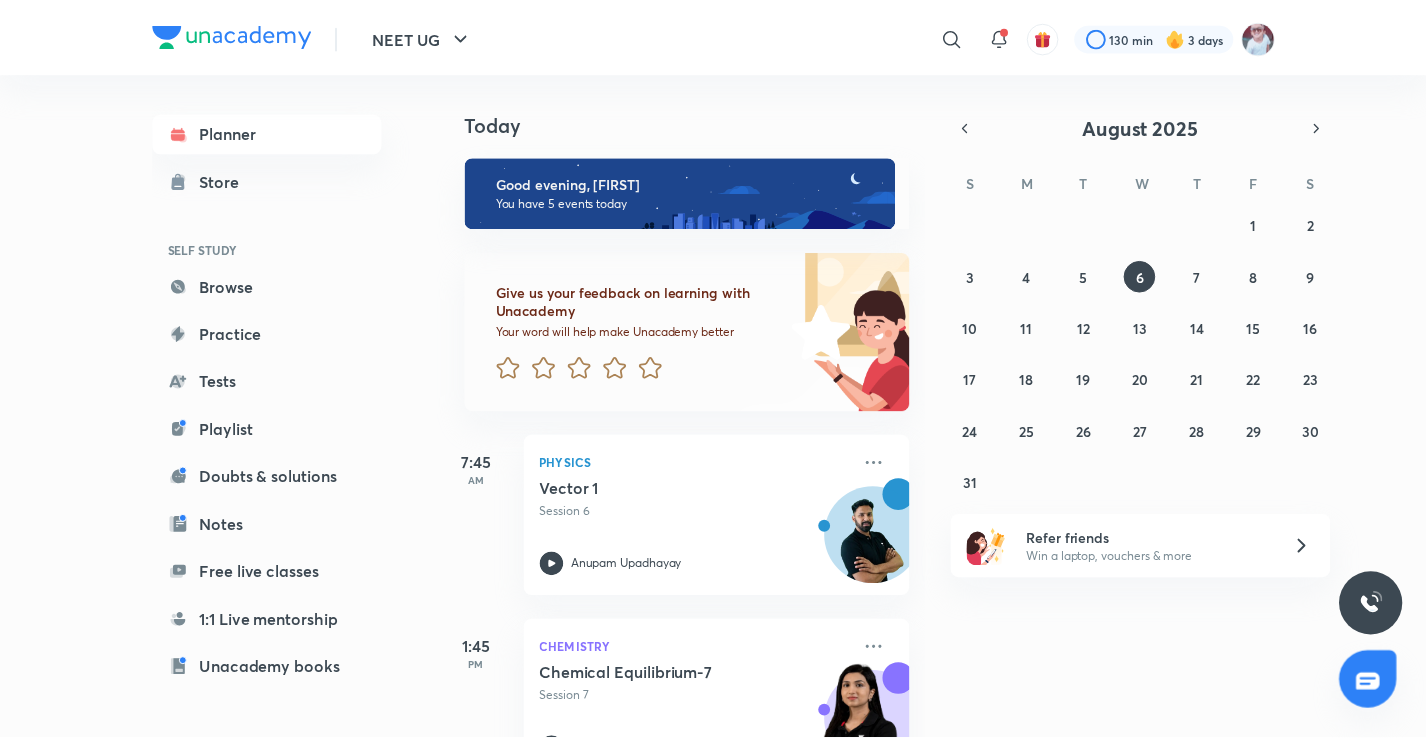 scroll, scrollTop: 0, scrollLeft: 0, axis: both 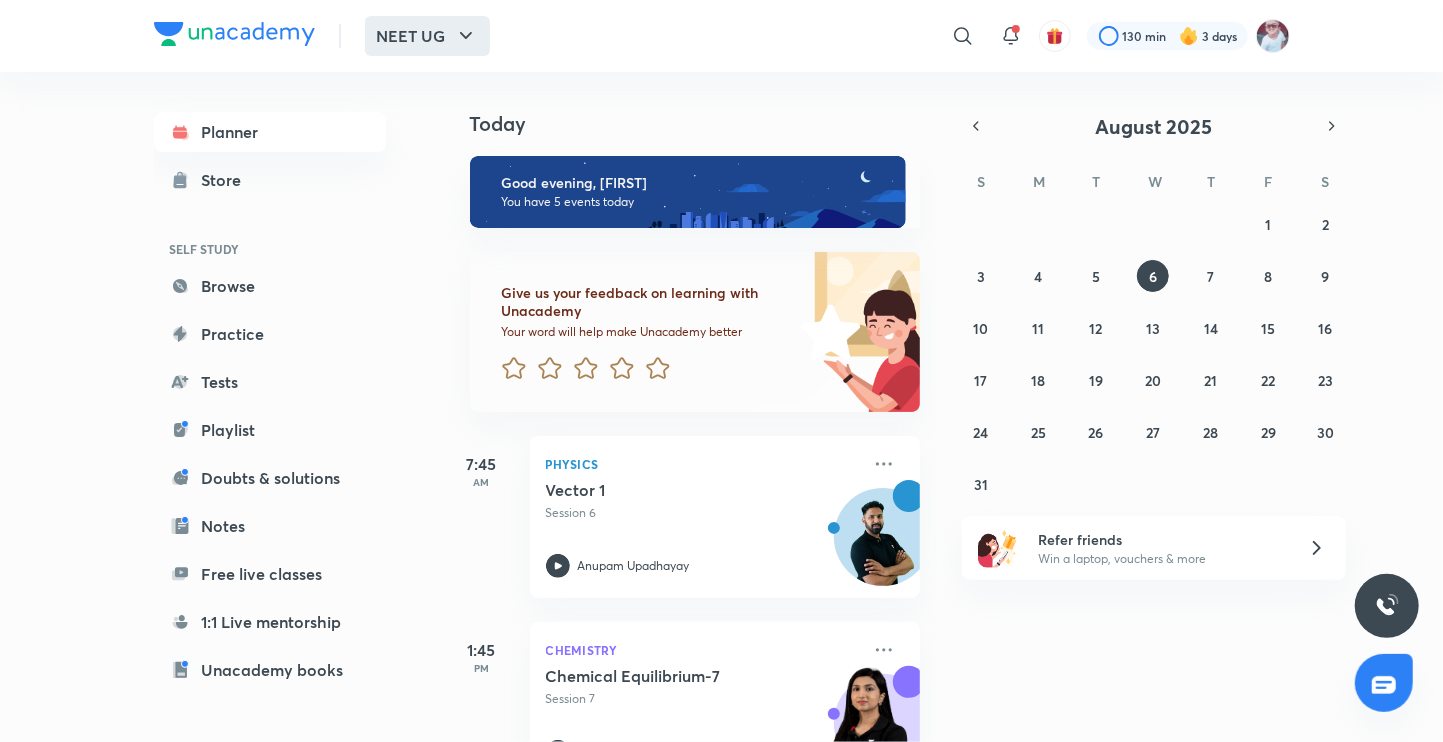 click on "NEET UG" at bounding box center (427, 36) 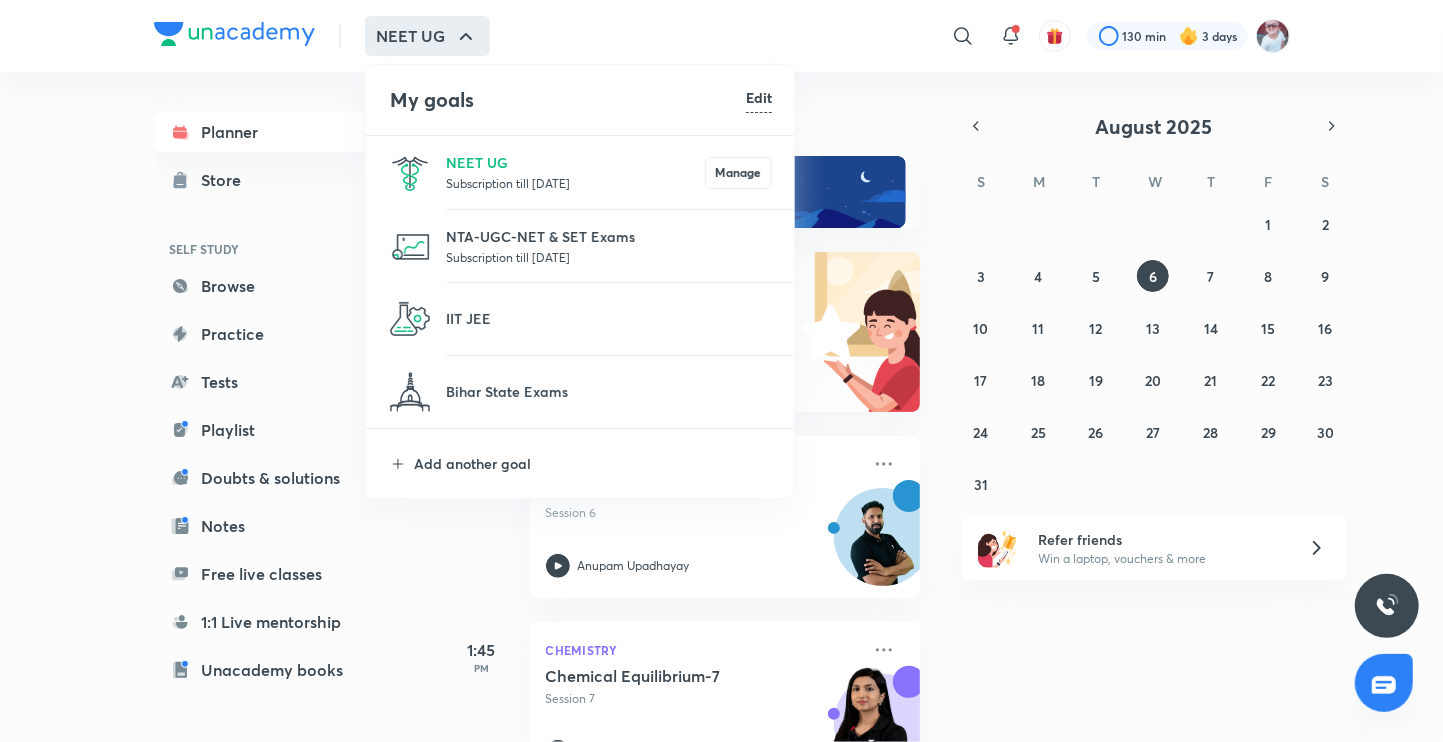 click on "Subscription till [DATE]" at bounding box center (575, 183) 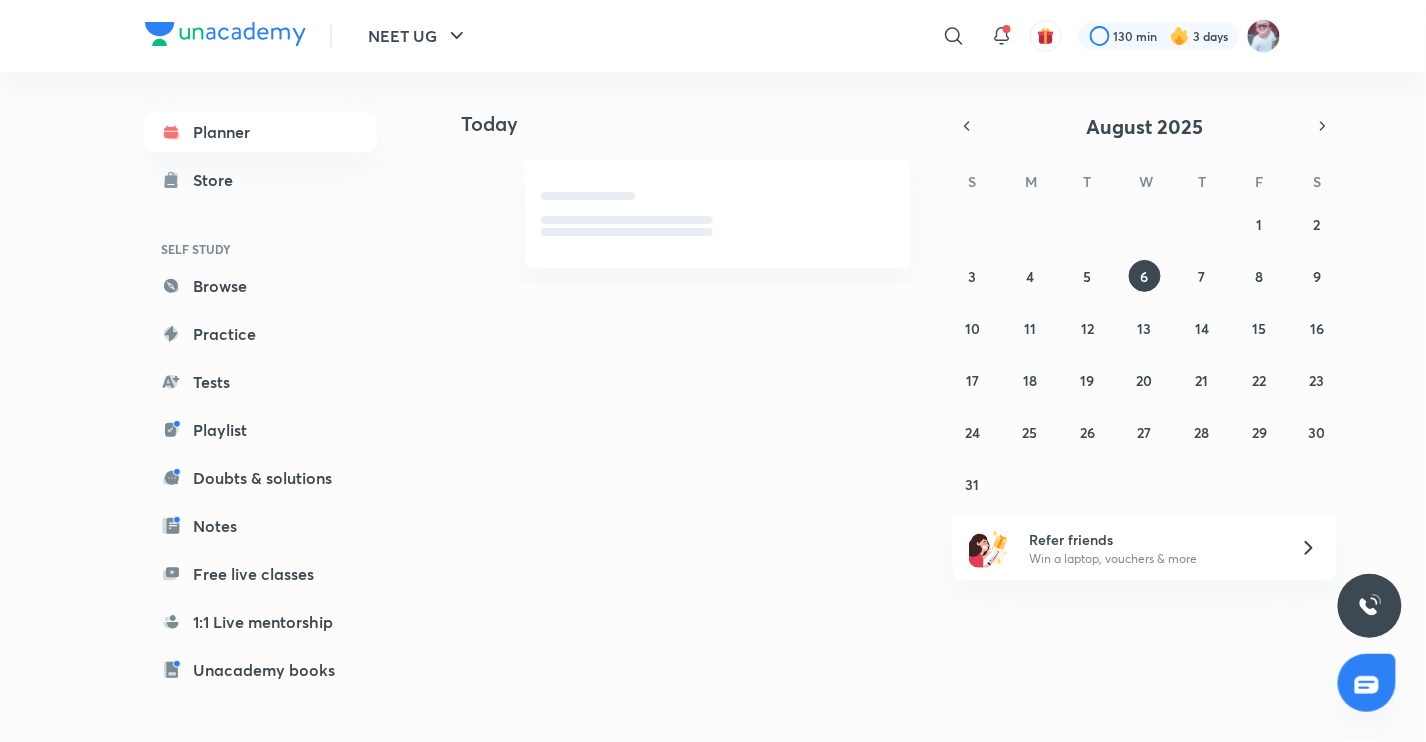 click on "Today" at bounding box center [682, 104] 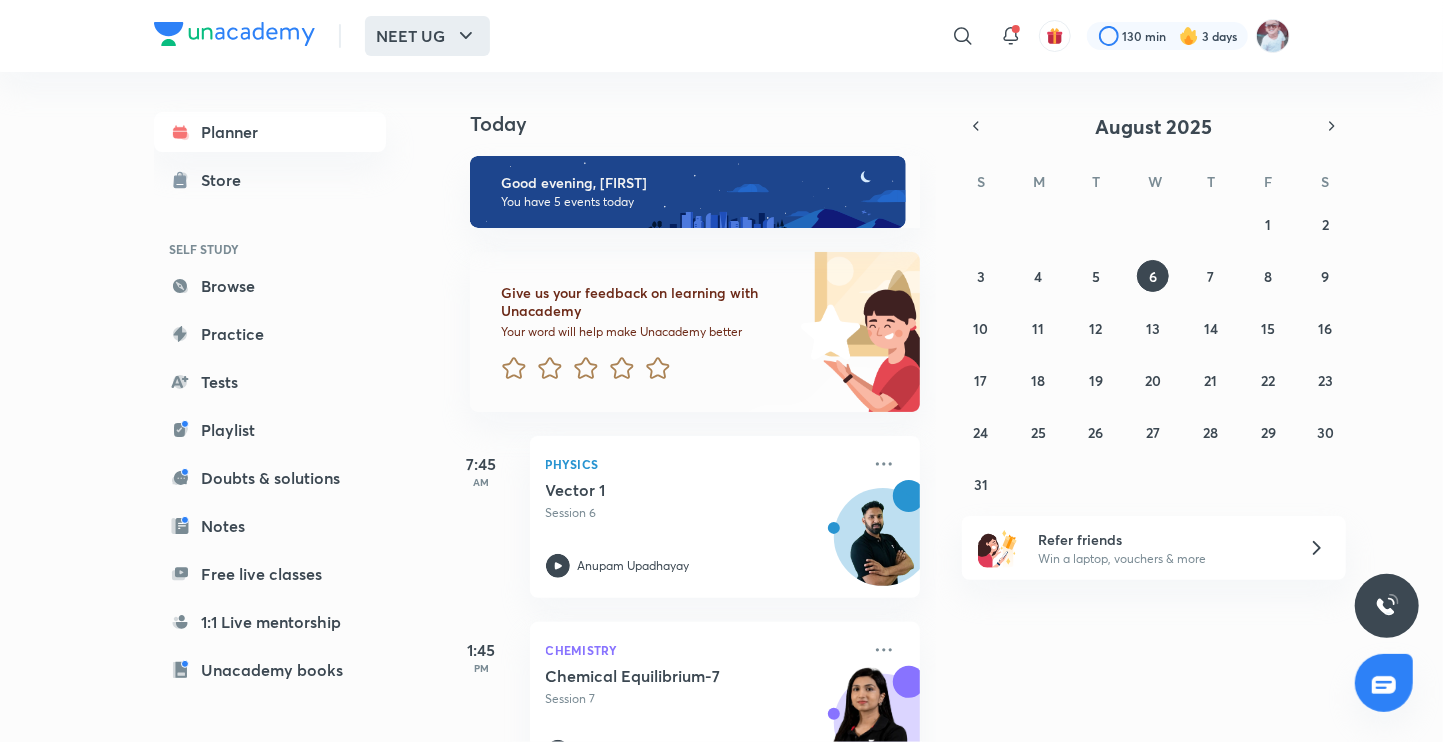 click 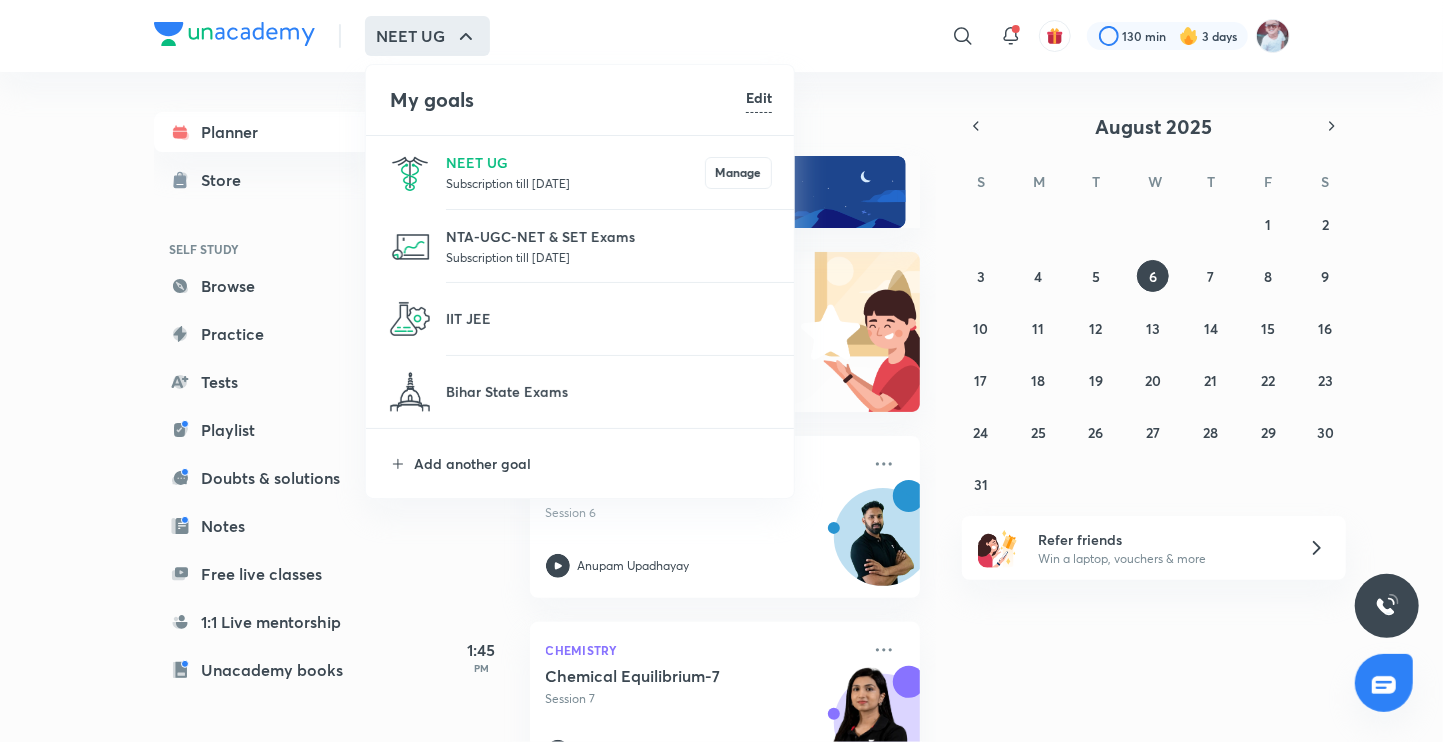 click on "Subscription till [DATE]" at bounding box center (575, 183) 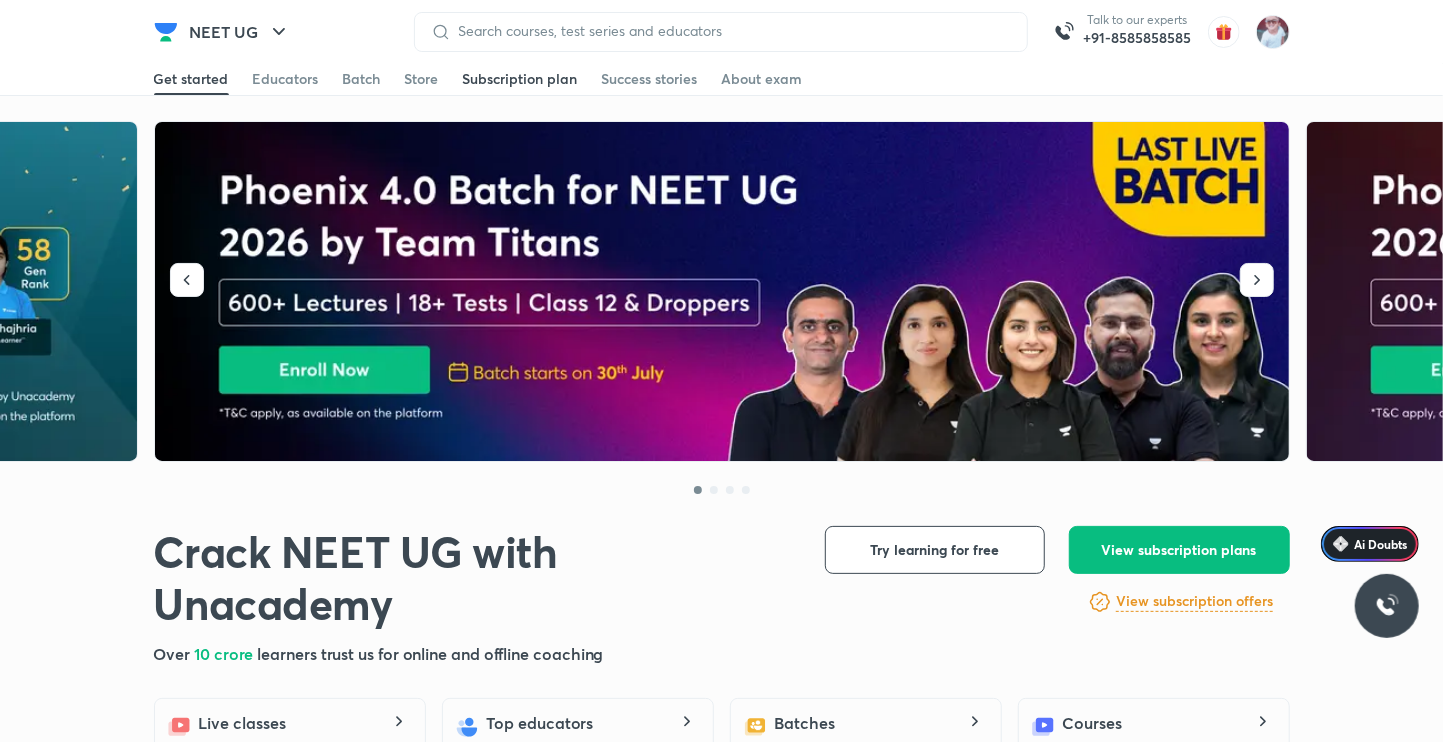 click on "NEET UG Talk to our experts +91-8585858585 Get started Educators Batch Store Subscription plan Success stories About exam Get started Educators Batch Store Subscription plan Success stories About exam" at bounding box center (721, 32) 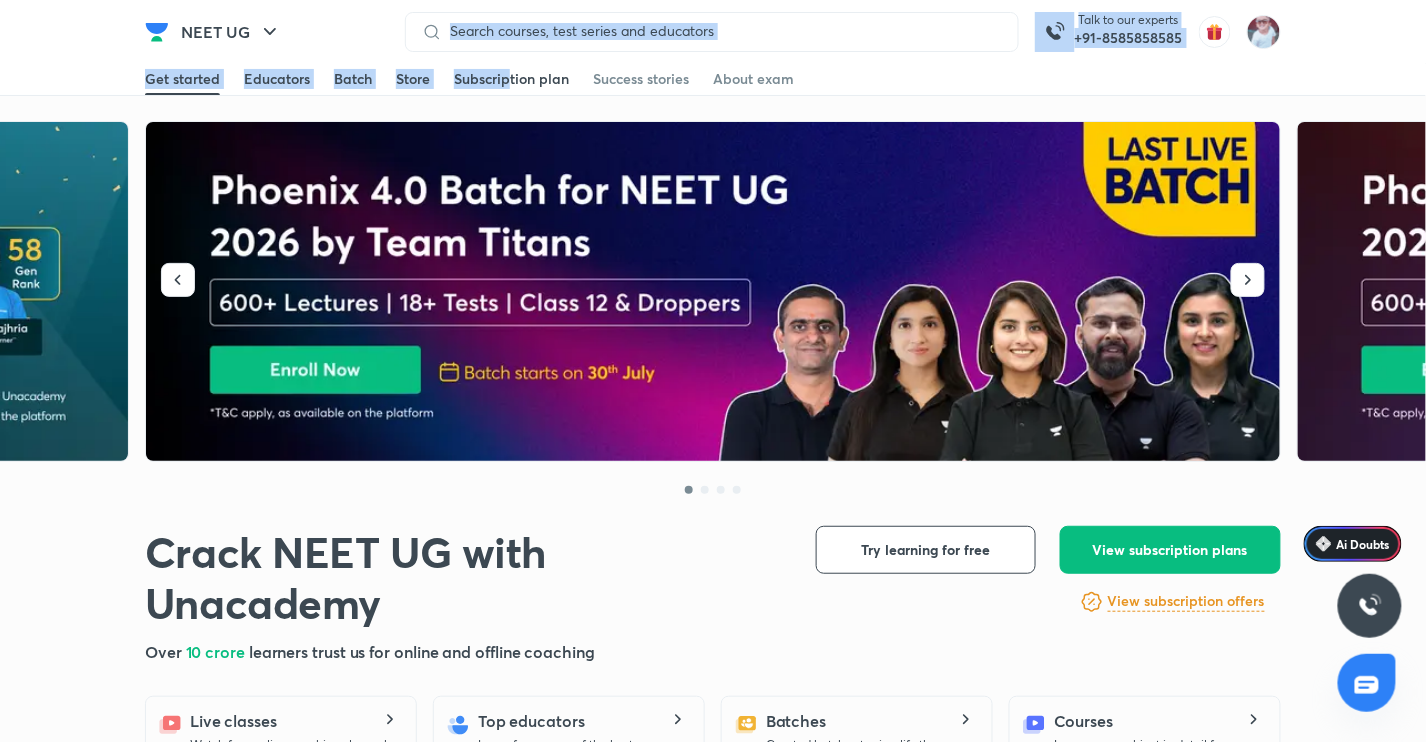 click on "Subscription plan" at bounding box center [511, 79] 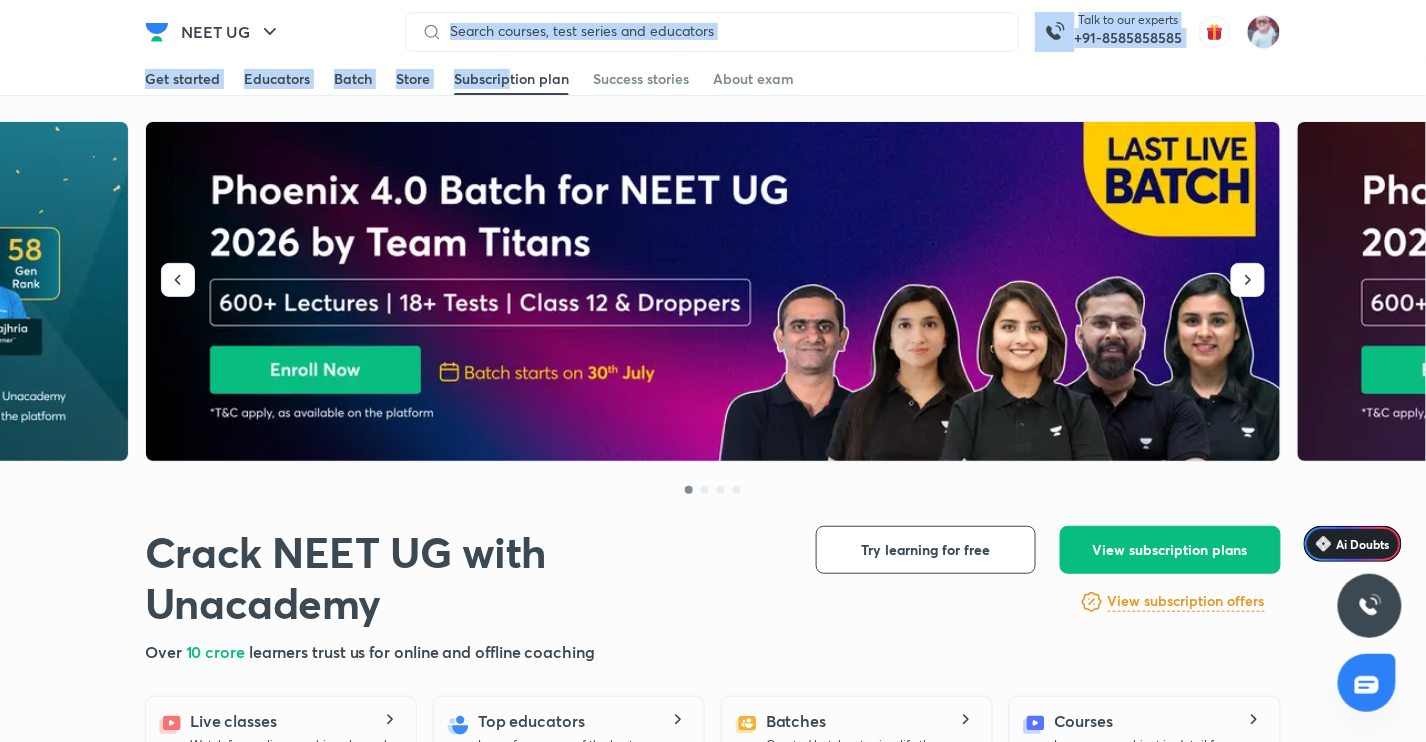 click on "Subscription plan" at bounding box center [511, 79] 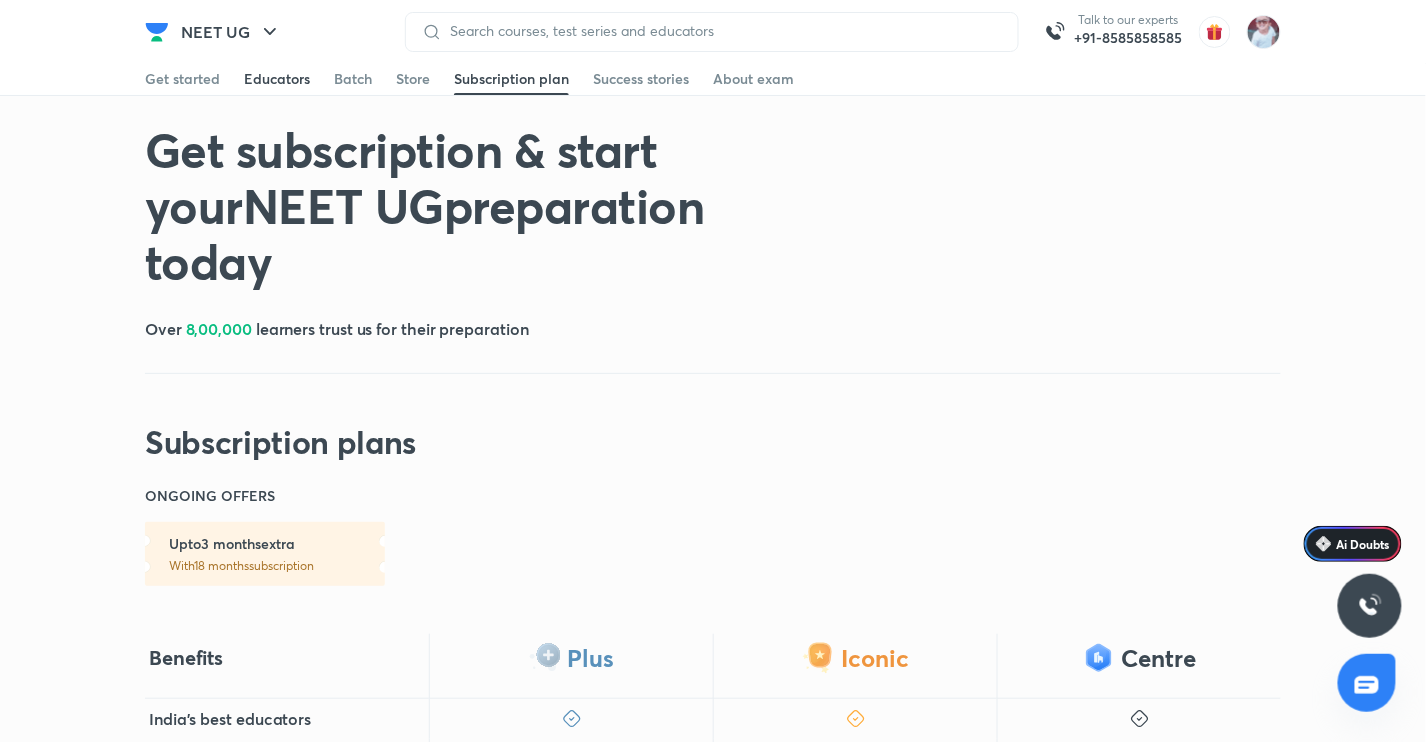 click on "Educators" at bounding box center [277, 79] 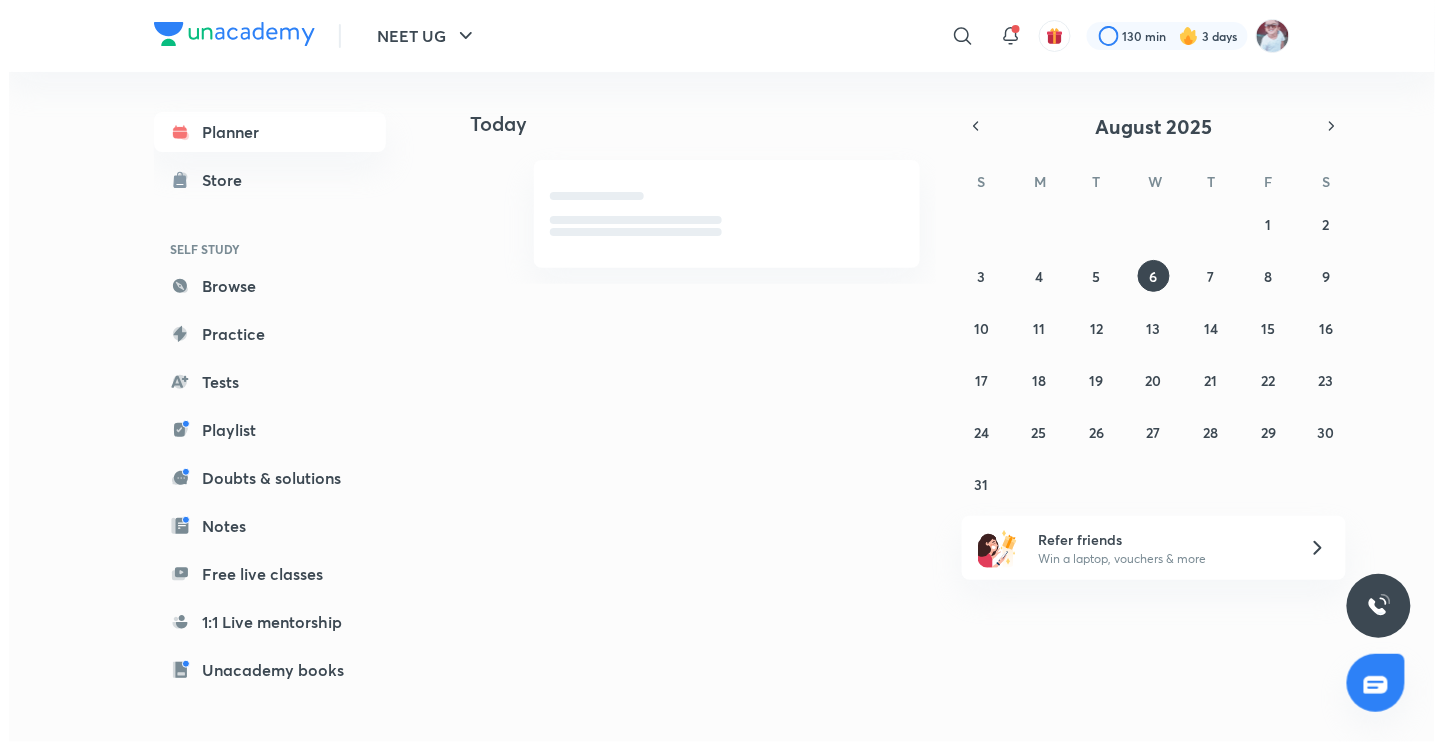 scroll, scrollTop: 0, scrollLeft: 0, axis: both 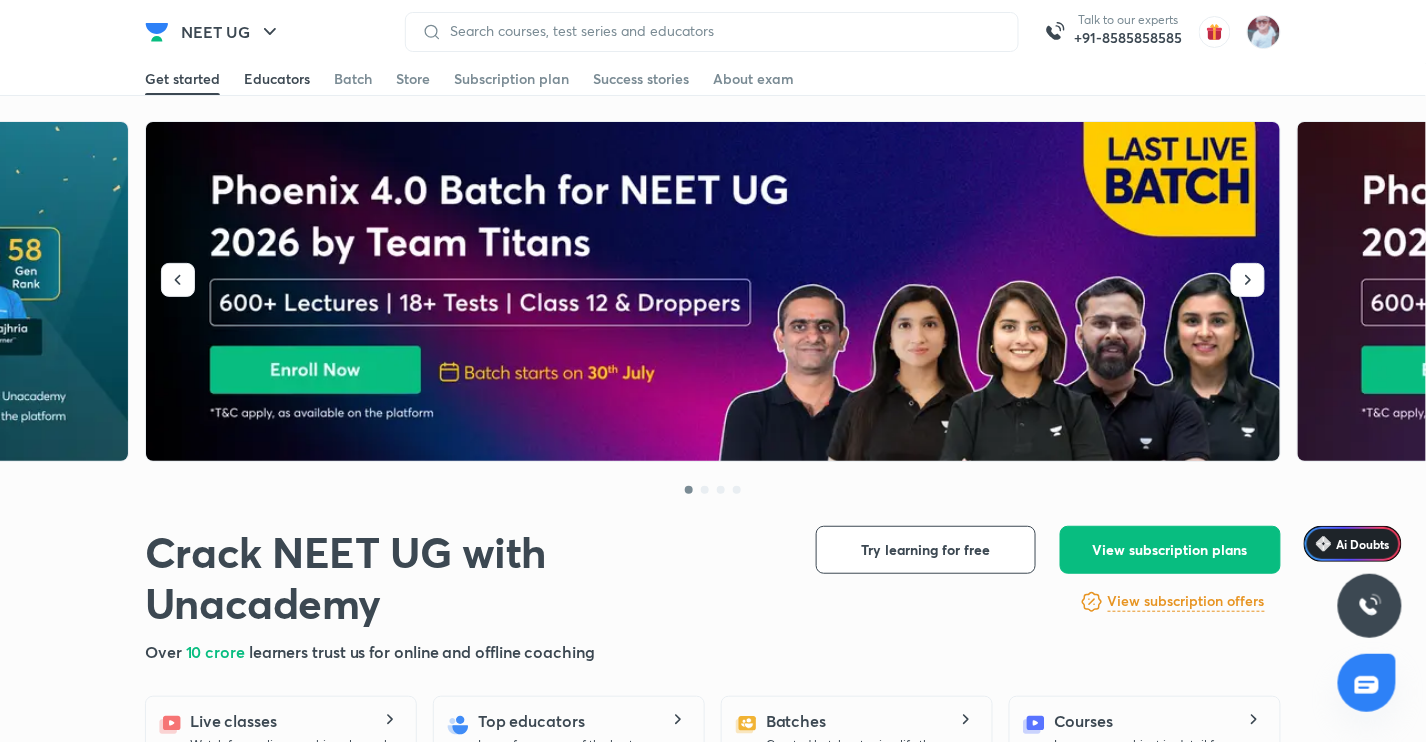 click on "Educators" at bounding box center (277, 79) 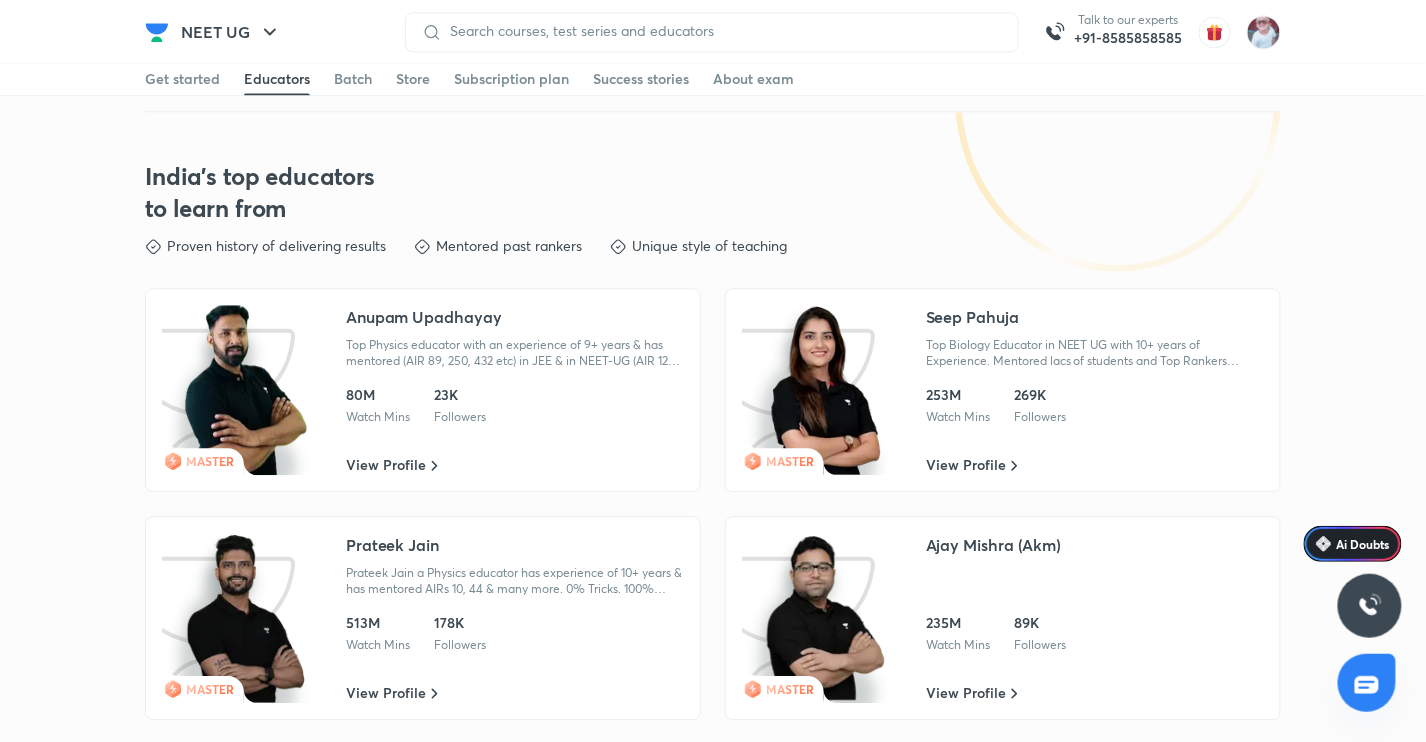 scroll, scrollTop: 3395, scrollLeft: 0, axis: vertical 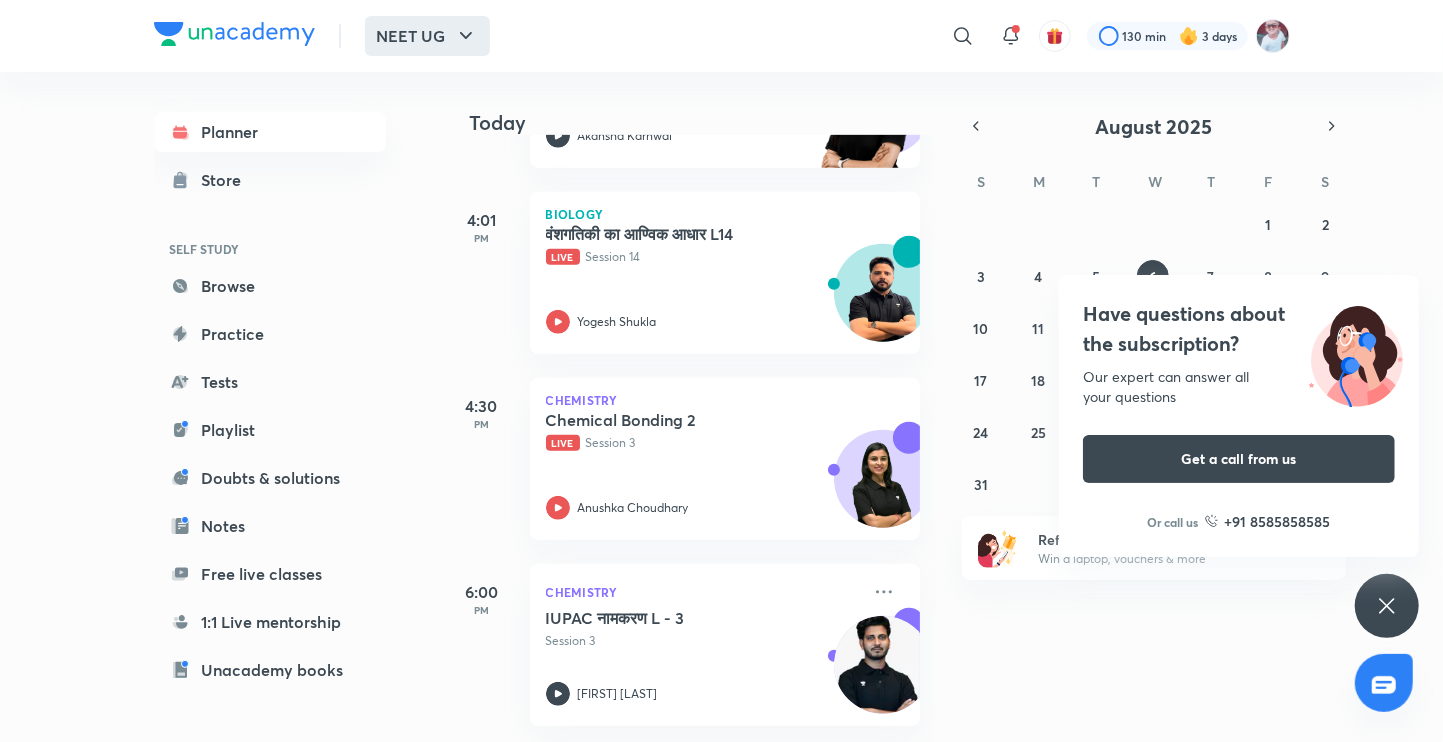 click on "NEET UG" at bounding box center [427, 36] 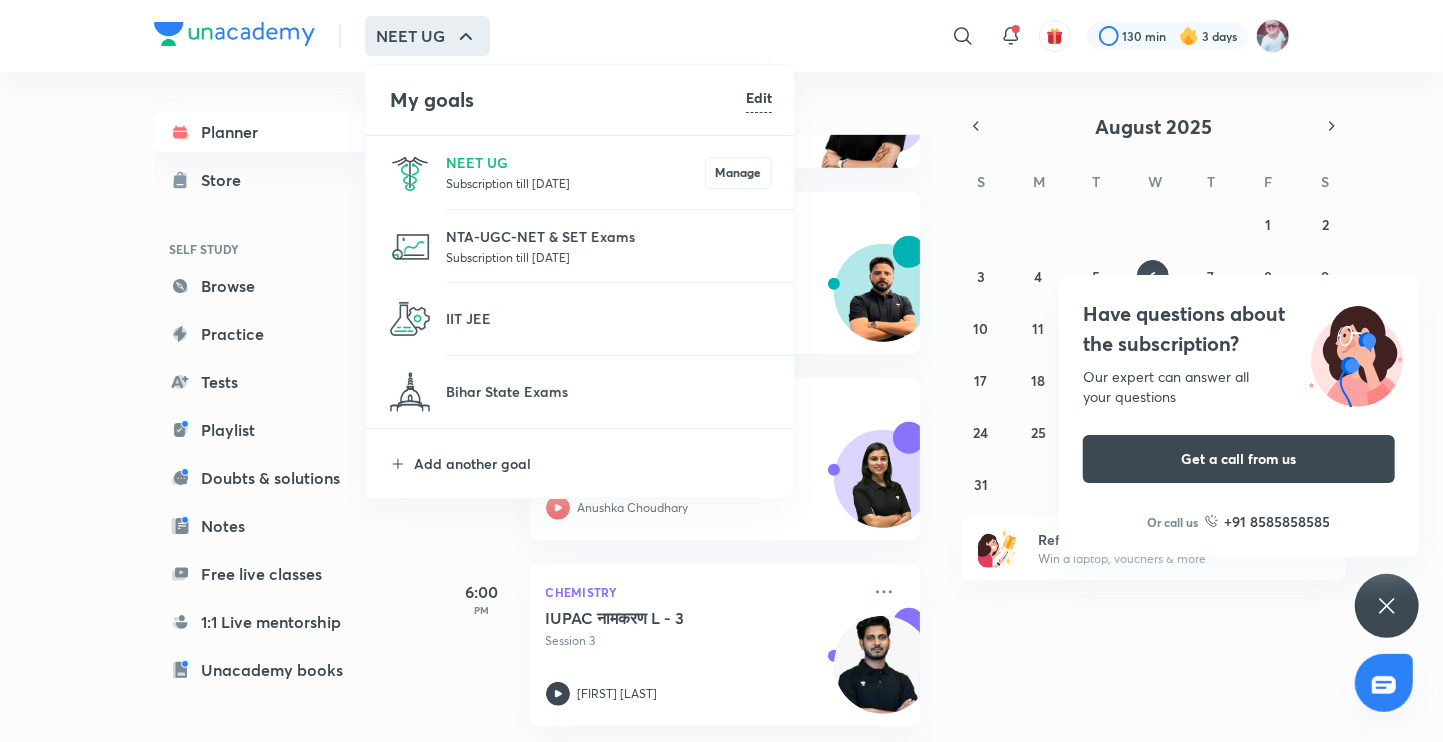 click on "IIT JEE" at bounding box center [581, 319] 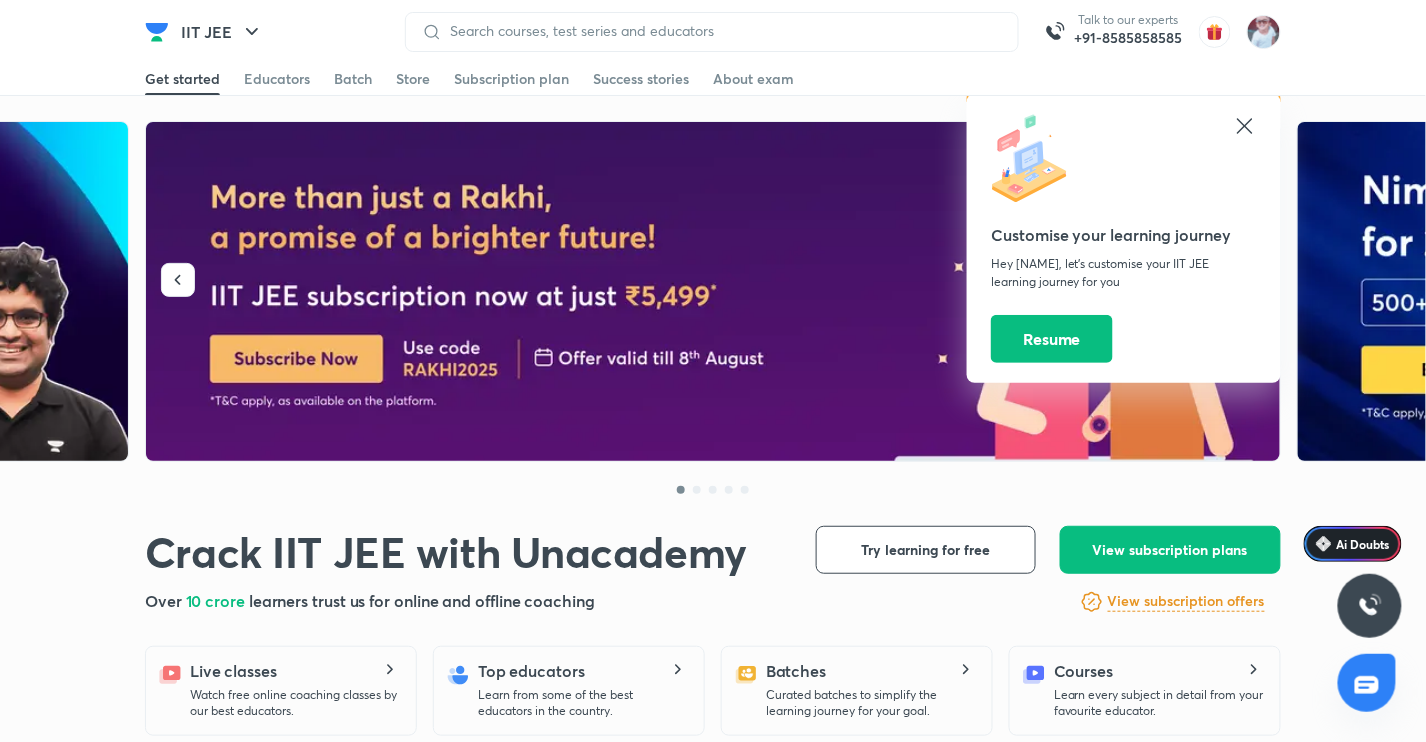 click 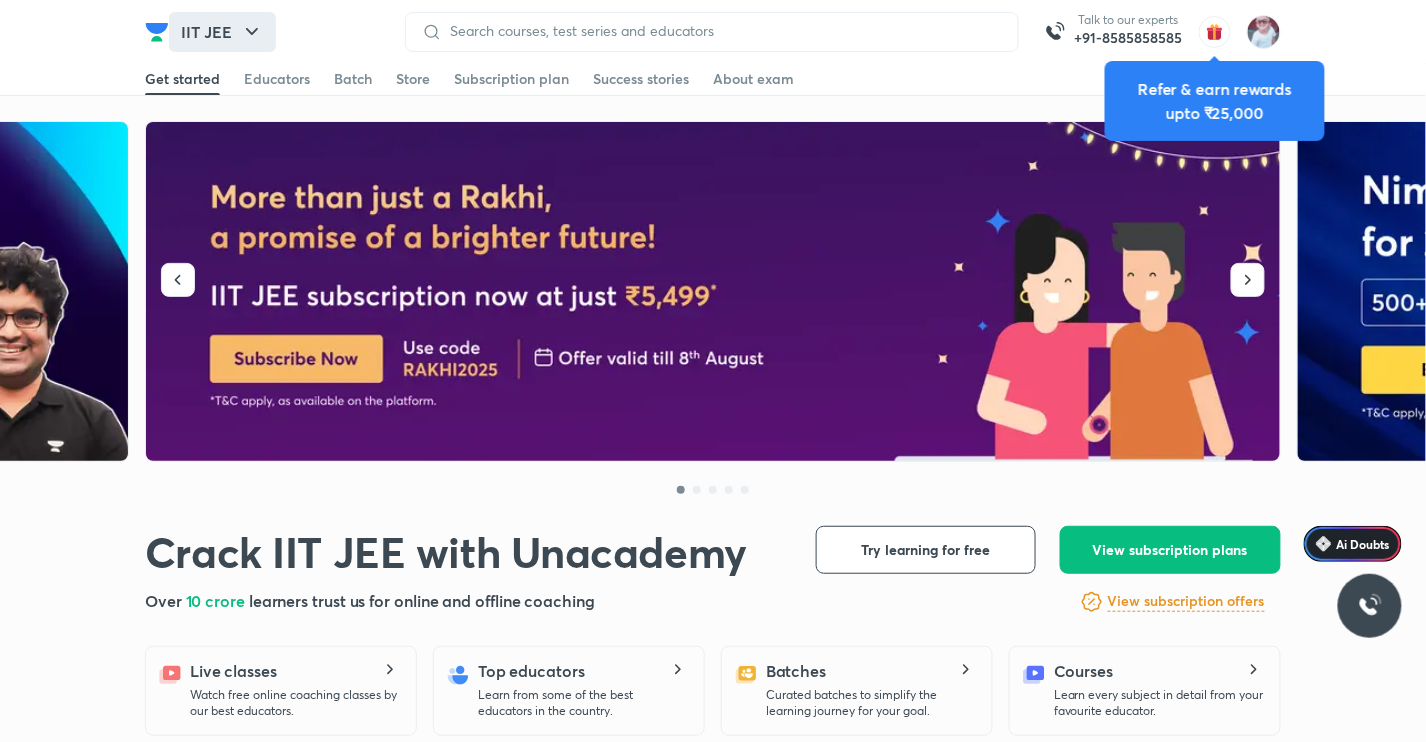 click 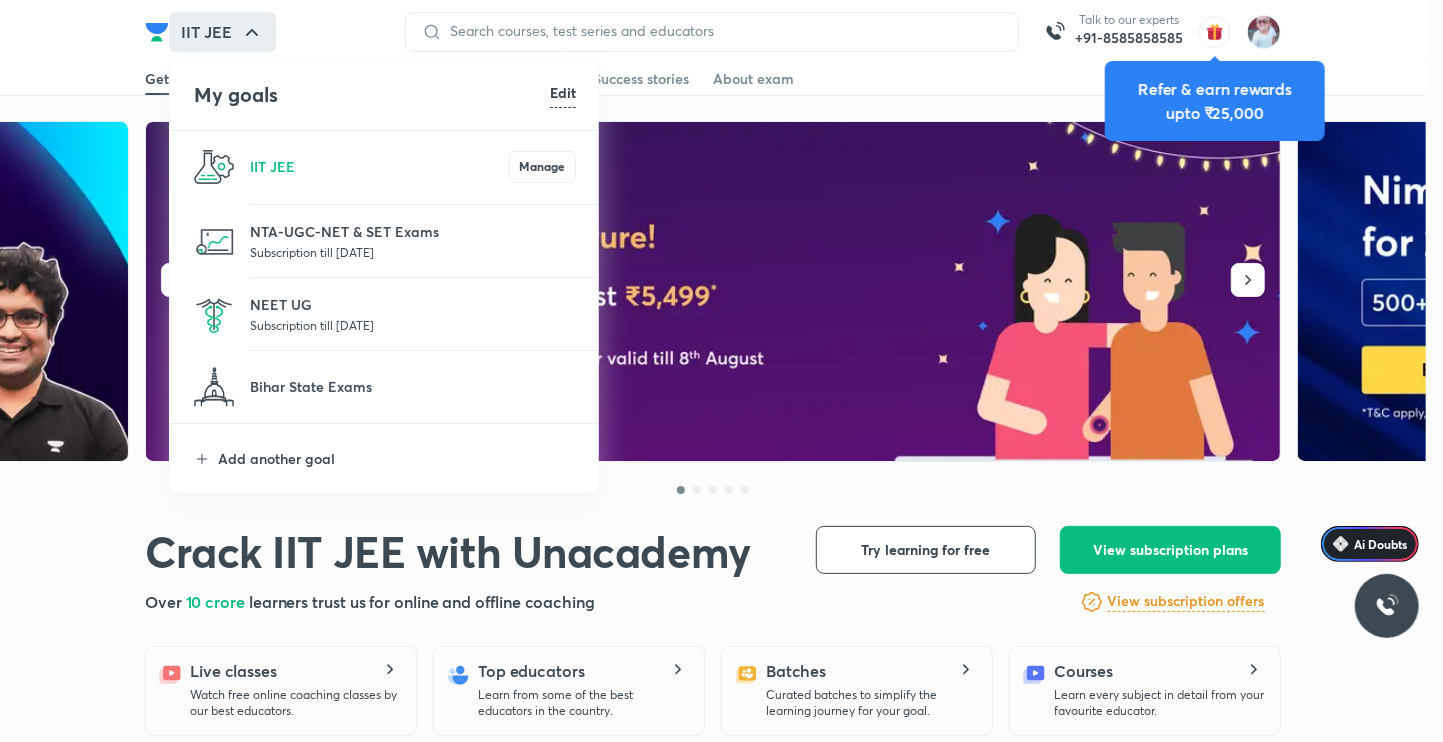 click on "Subscription till [DATE]" at bounding box center (413, 325) 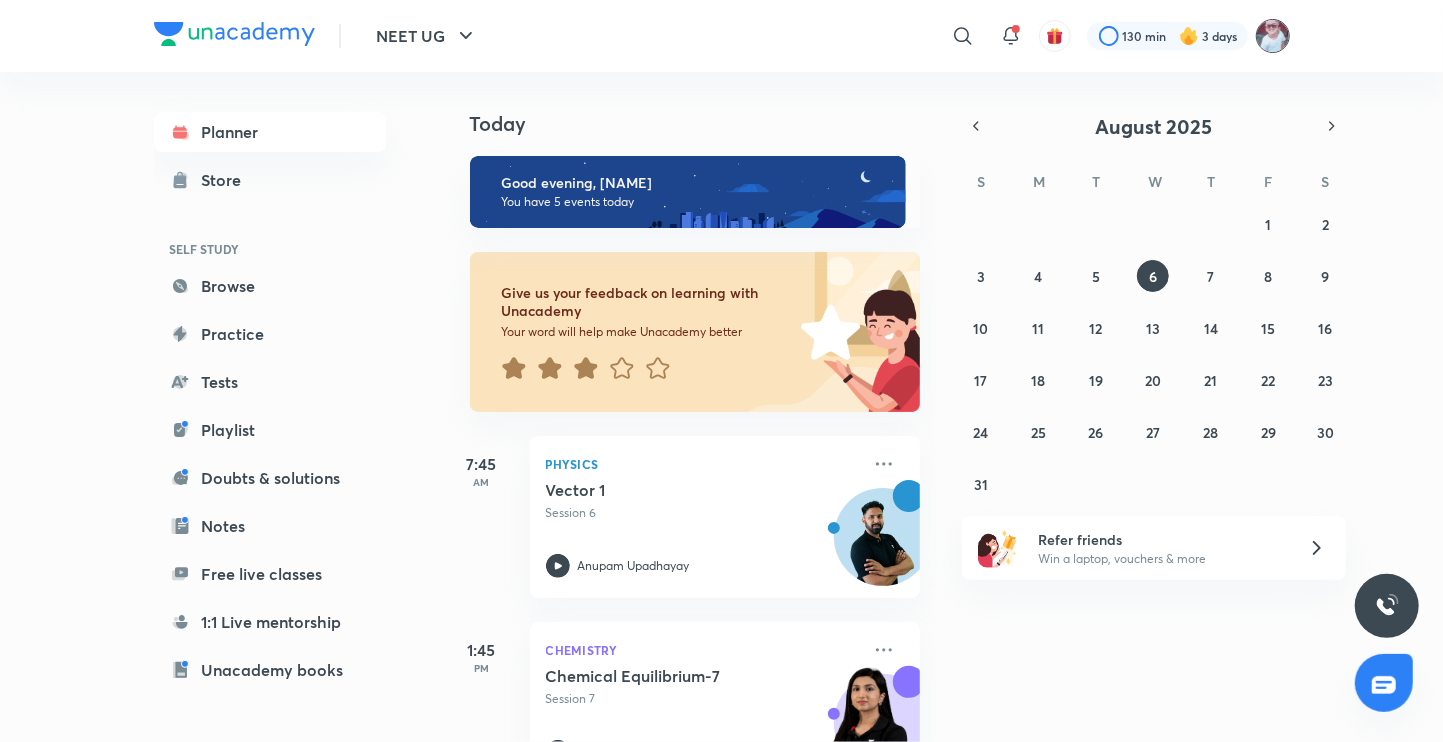 click at bounding box center [1273, 36] 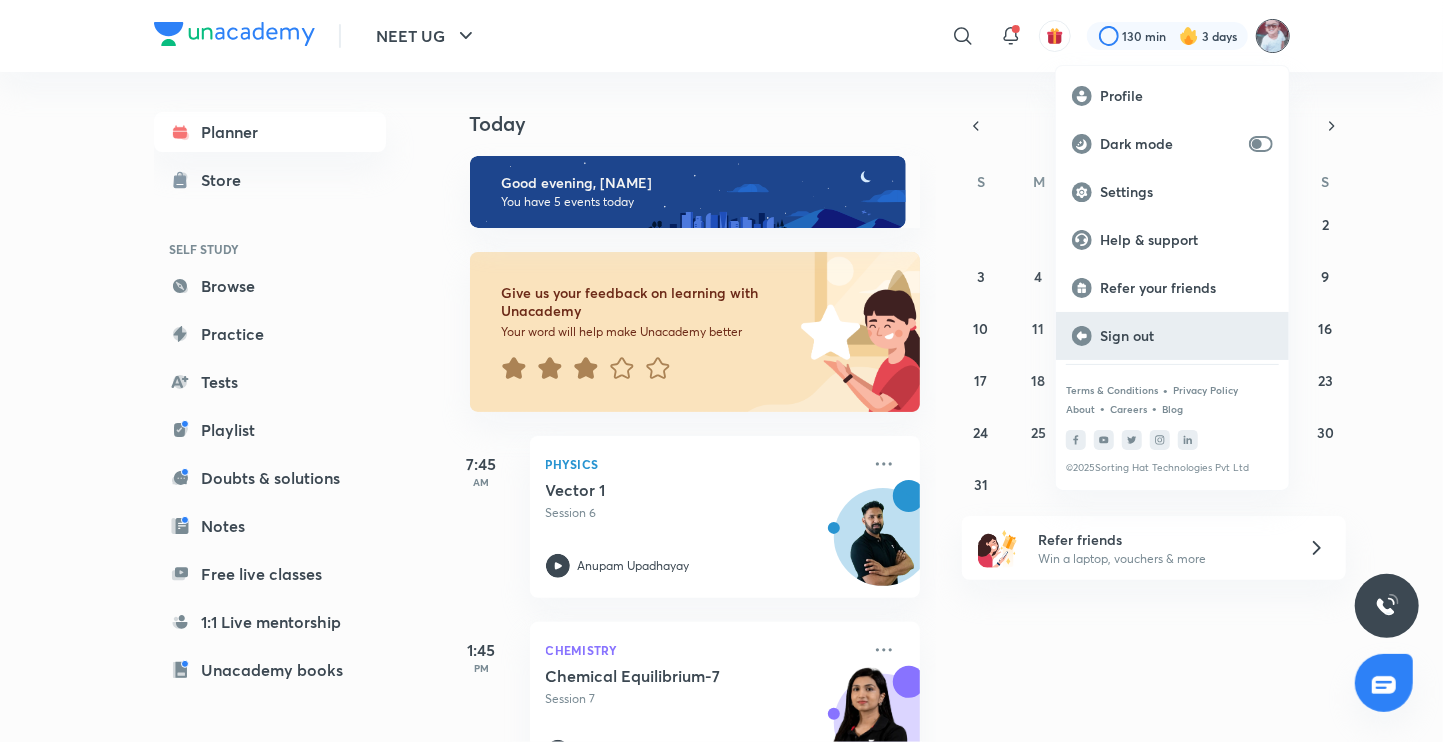 click on "Sign out" at bounding box center (1172, 336) 